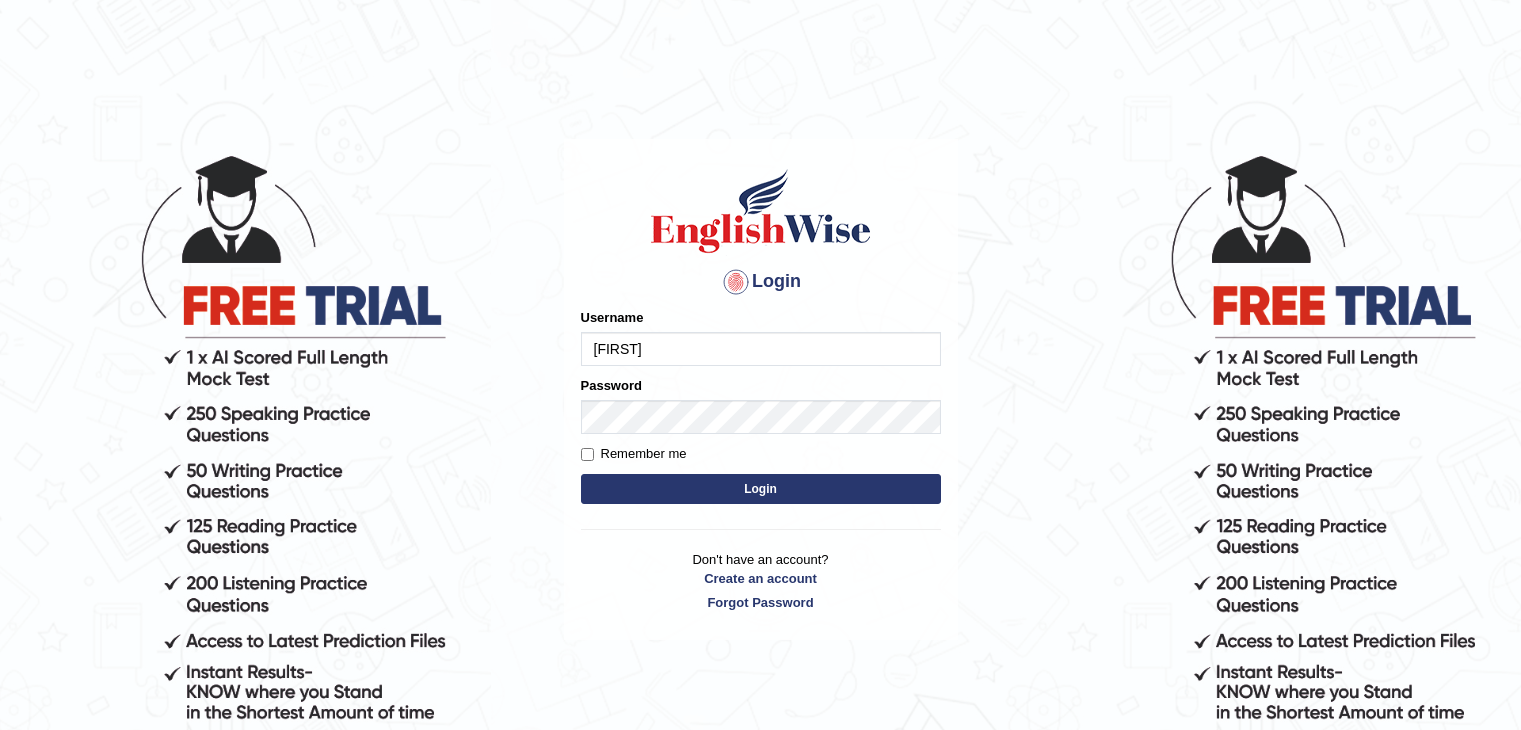 scroll, scrollTop: 0, scrollLeft: 0, axis: both 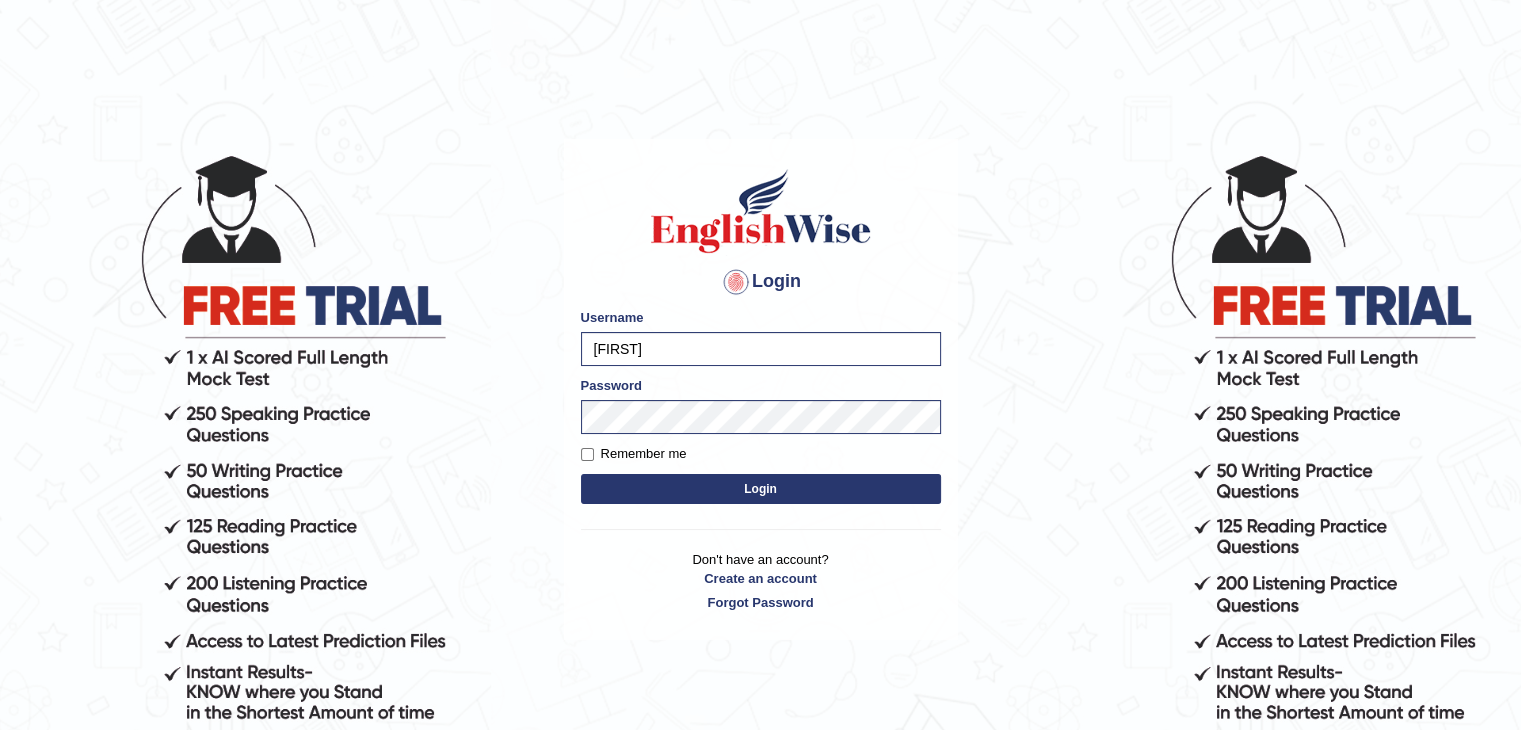click on "Login" at bounding box center (761, 489) 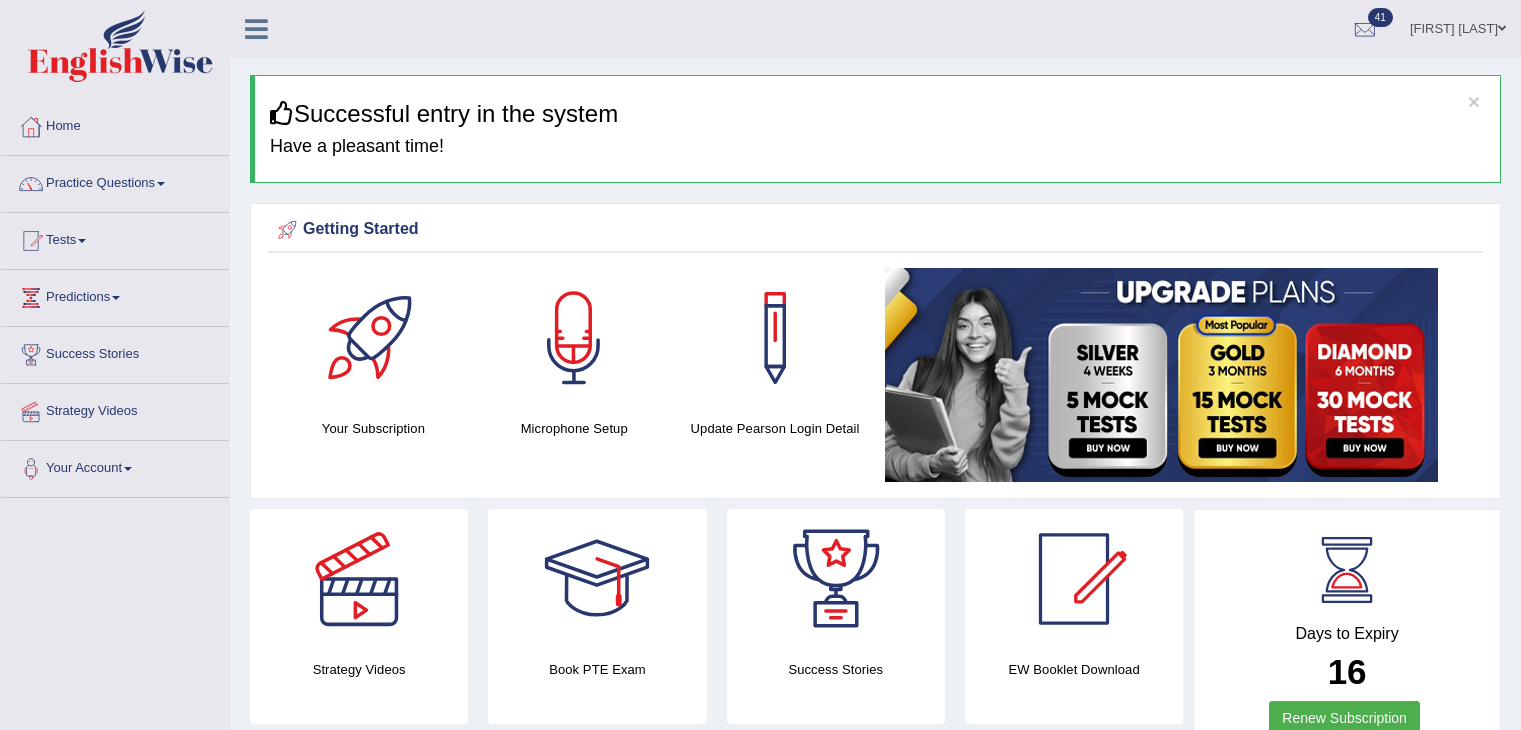 scroll, scrollTop: 0, scrollLeft: 0, axis: both 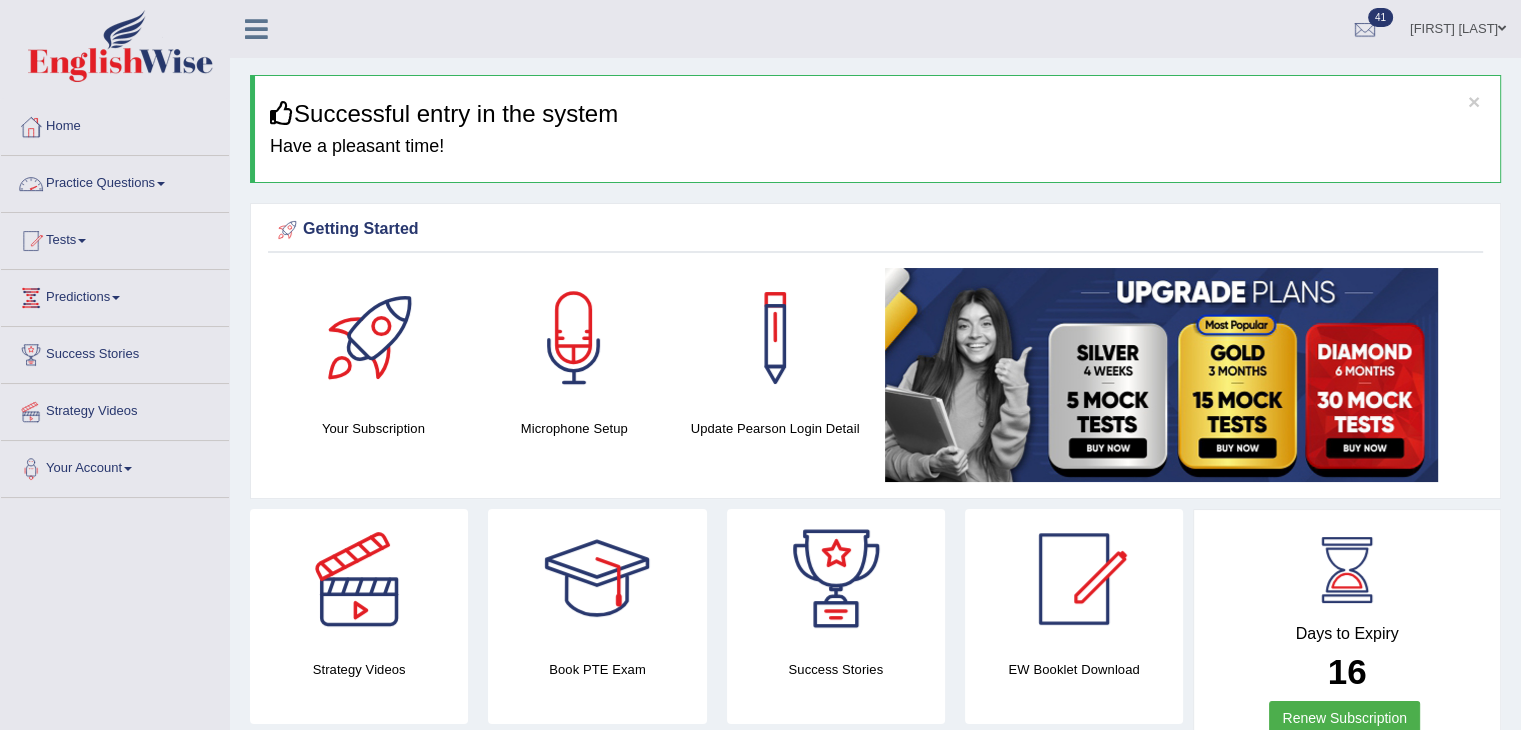 click on "Practice Questions" at bounding box center (115, 181) 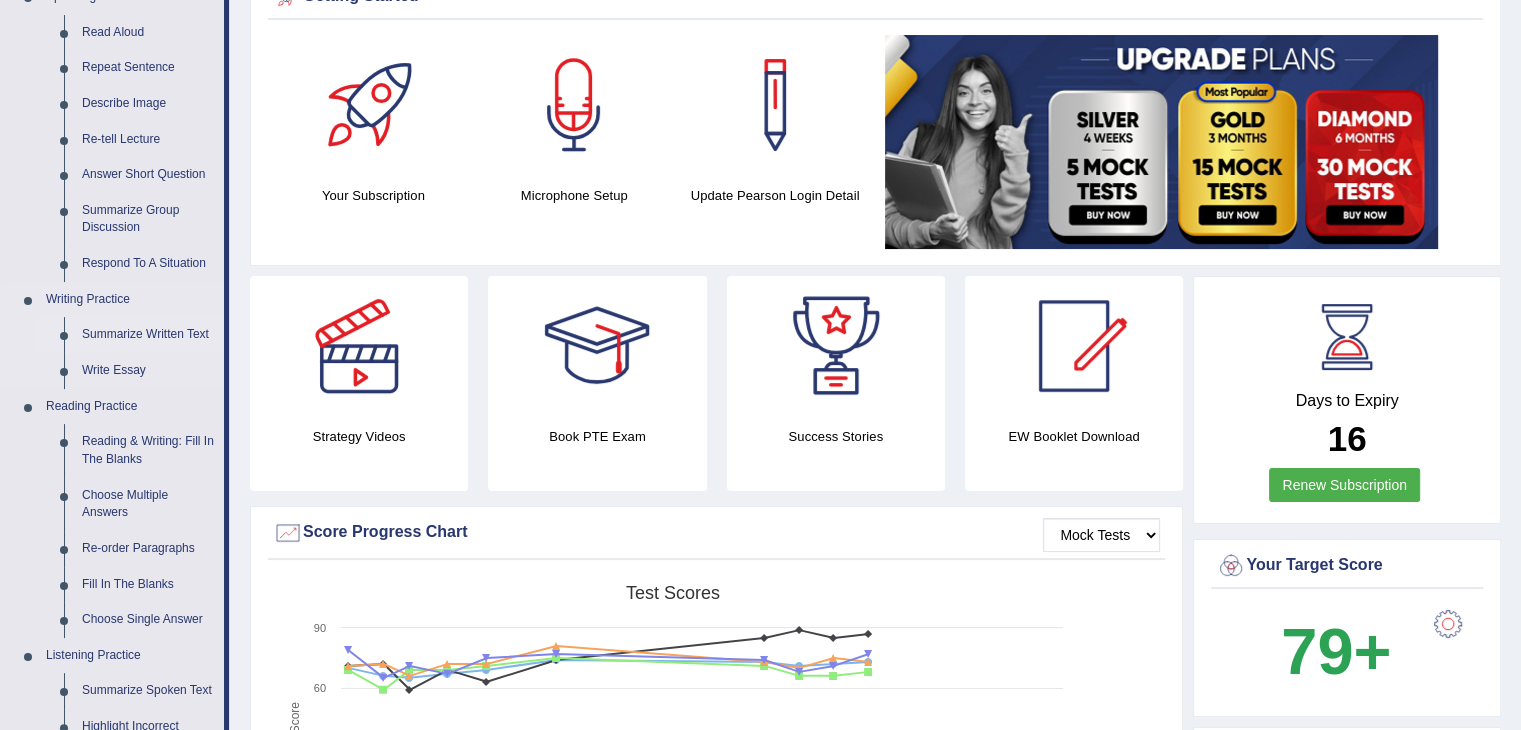 scroll, scrollTop: 200, scrollLeft: 0, axis: vertical 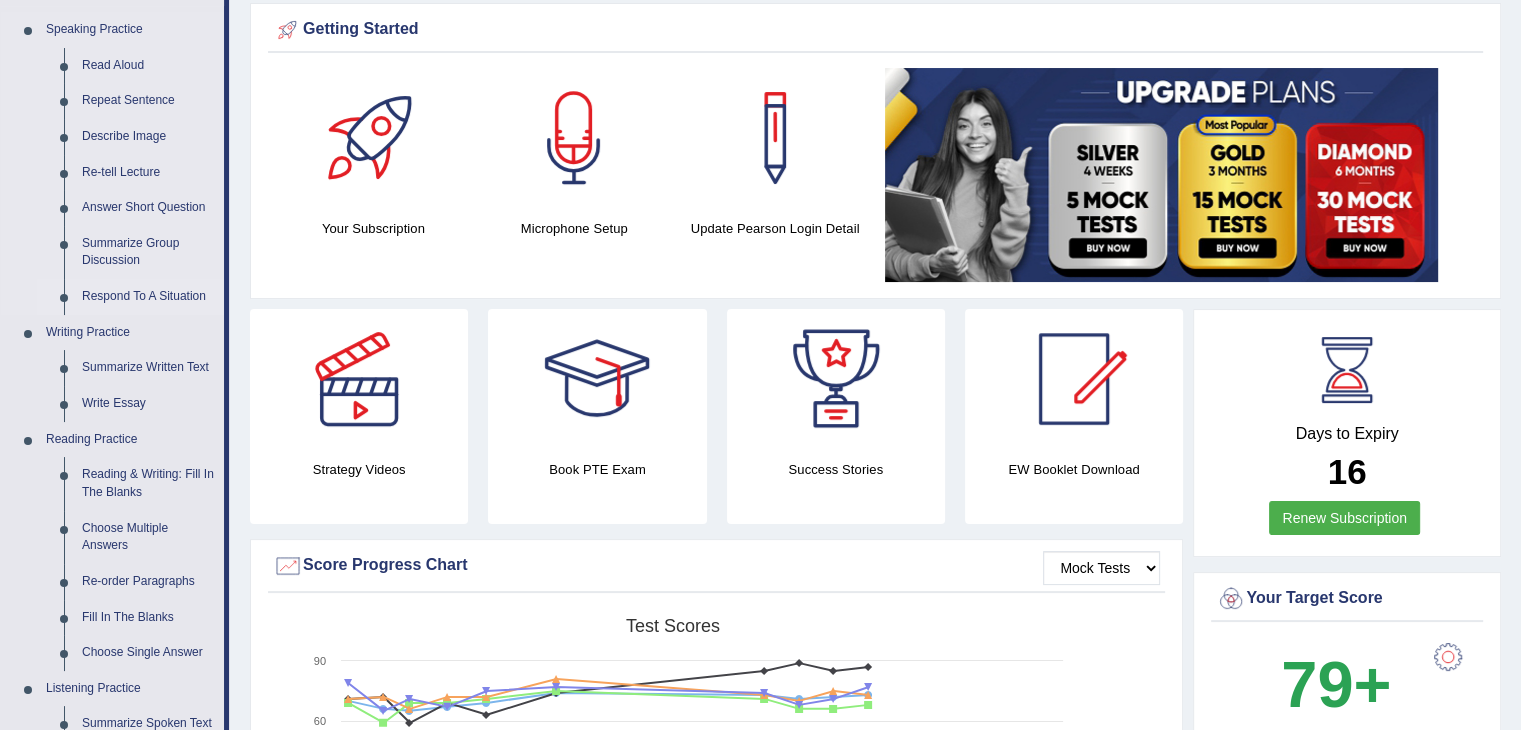 click on "Respond To A Situation" at bounding box center (148, 297) 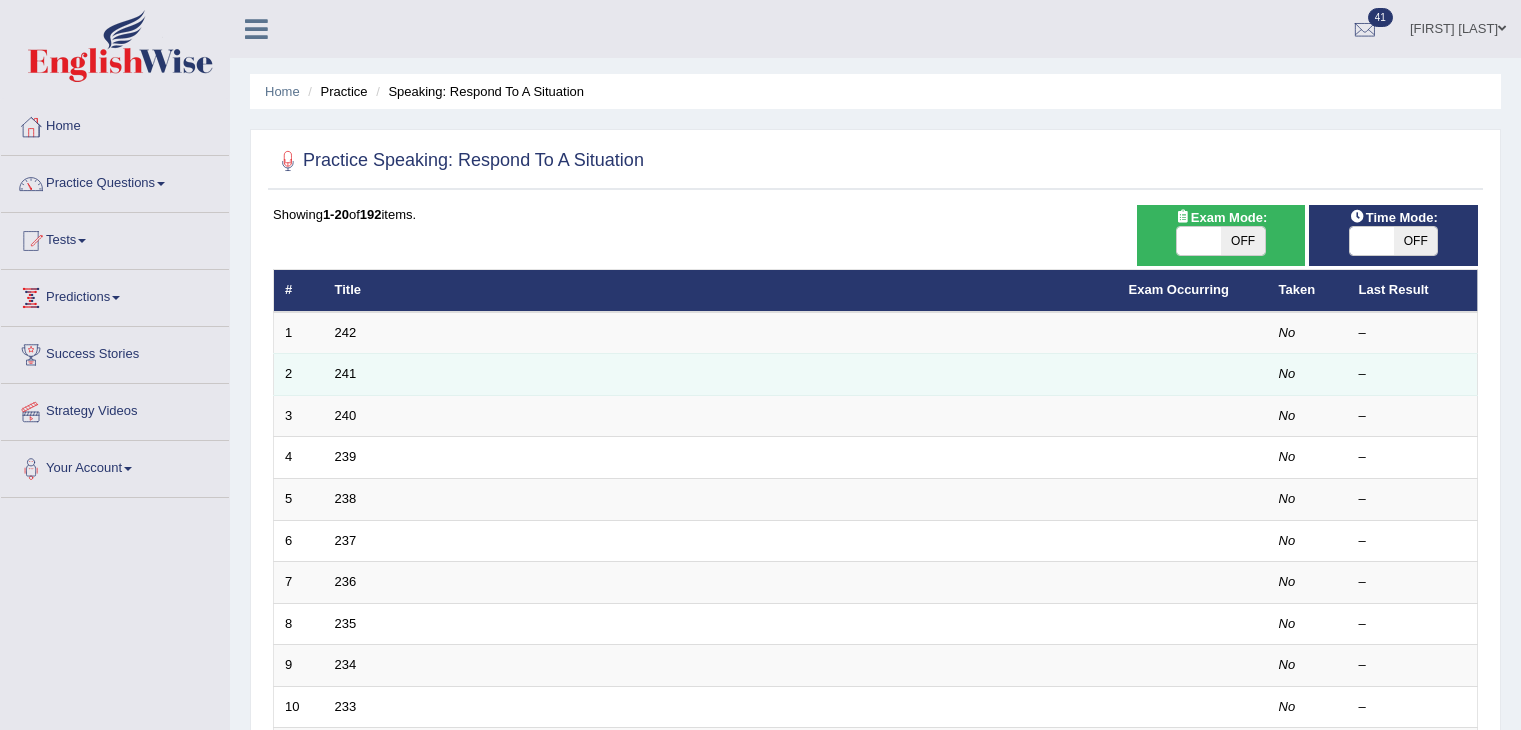scroll, scrollTop: 0, scrollLeft: 0, axis: both 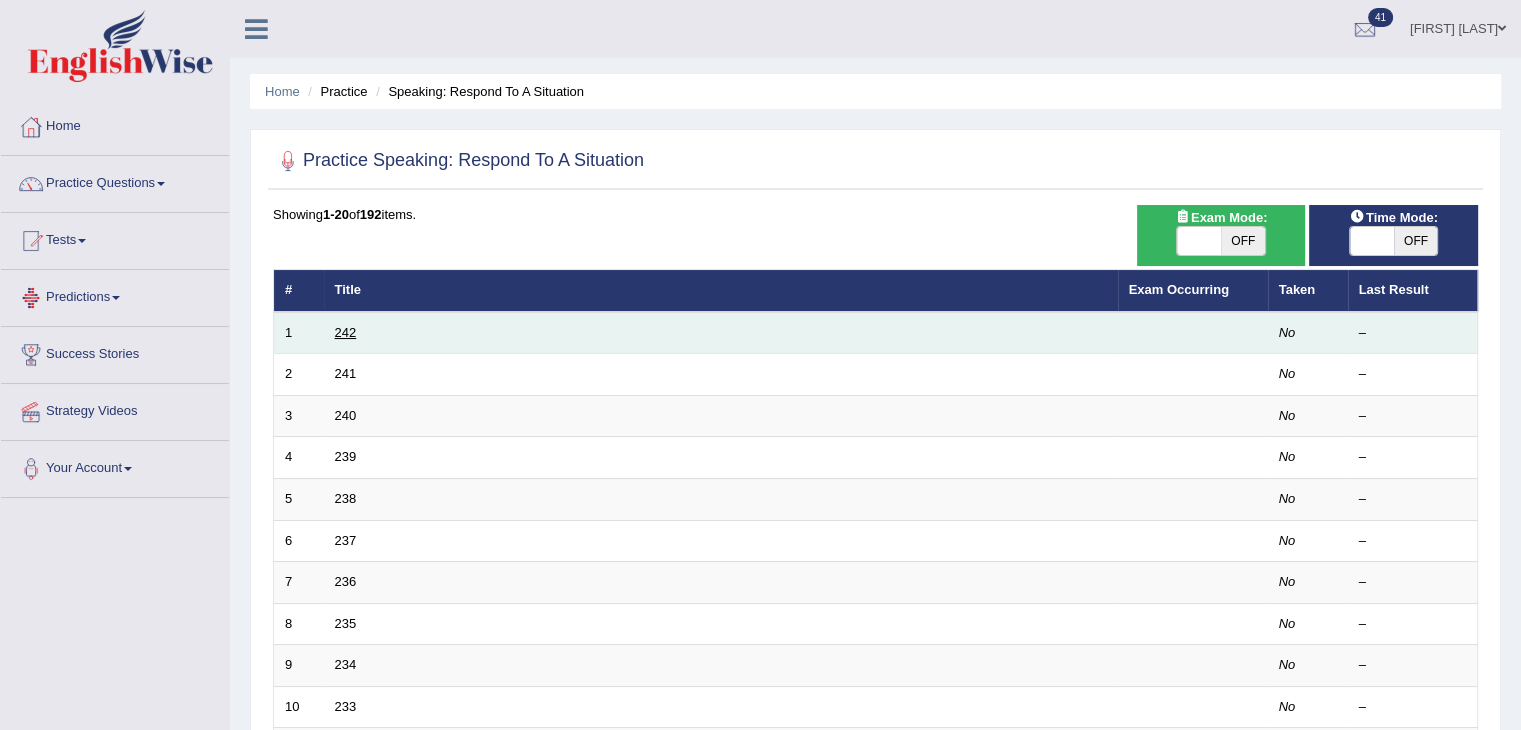 click on "242" at bounding box center (346, 332) 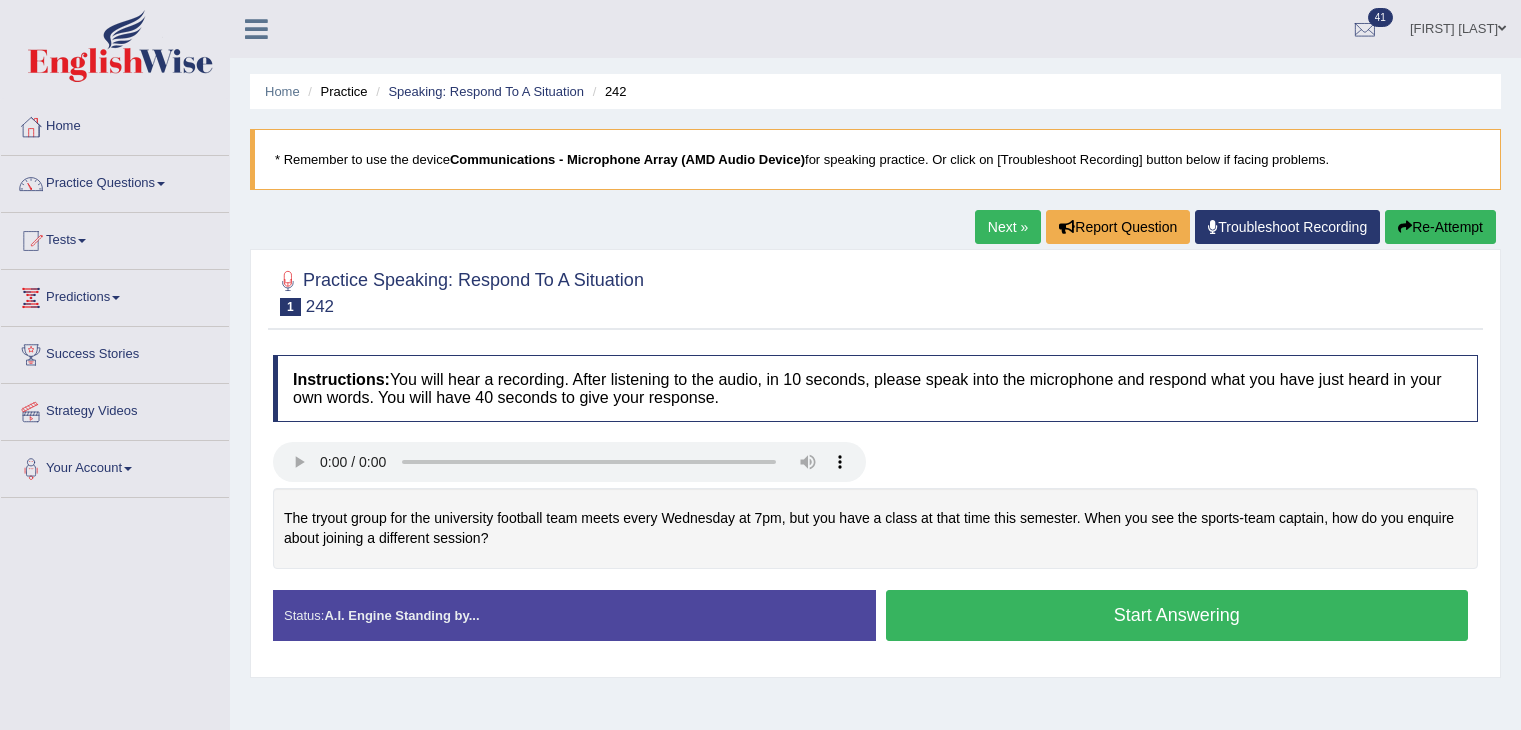 scroll, scrollTop: 0, scrollLeft: 0, axis: both 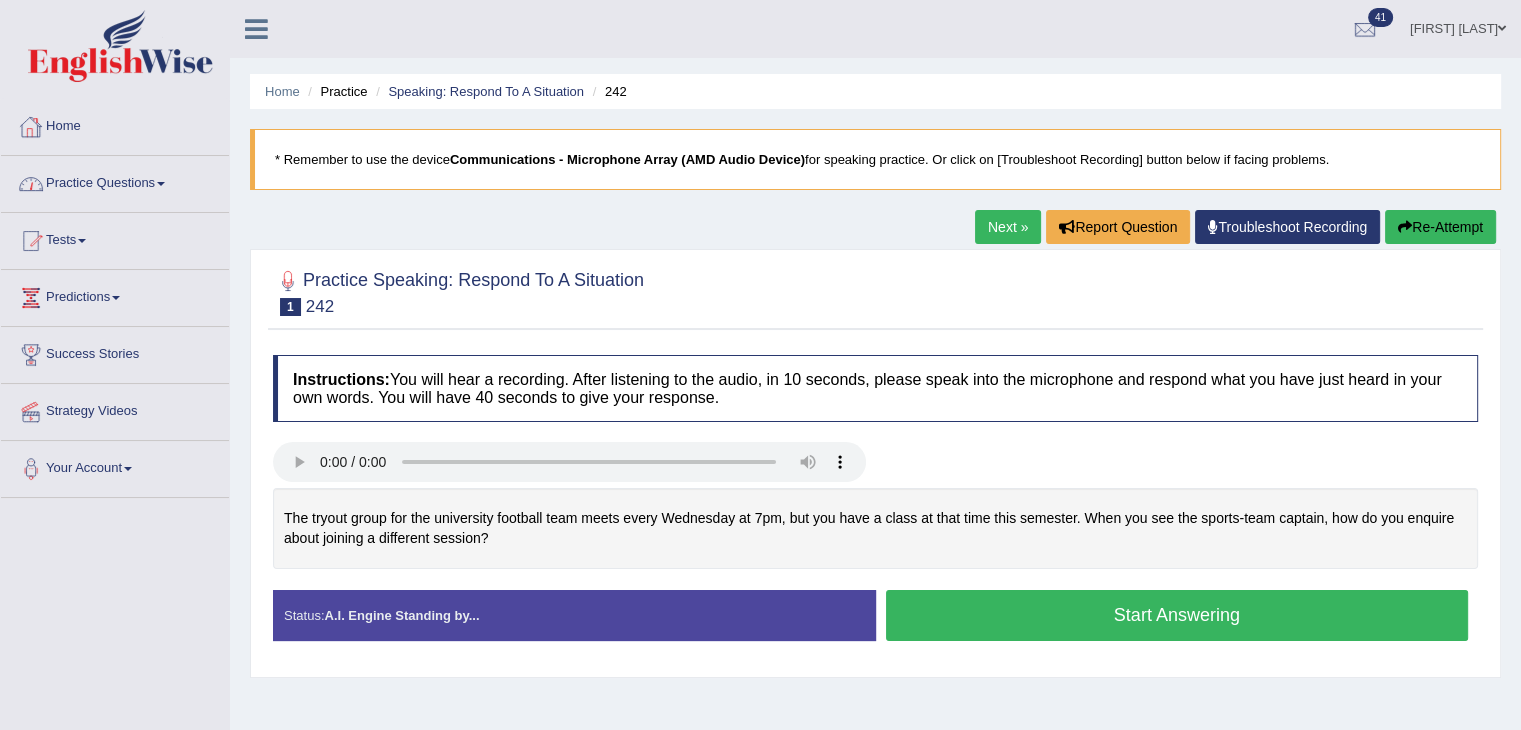 click on "Practice Questions" at bounding box center (115, 181) 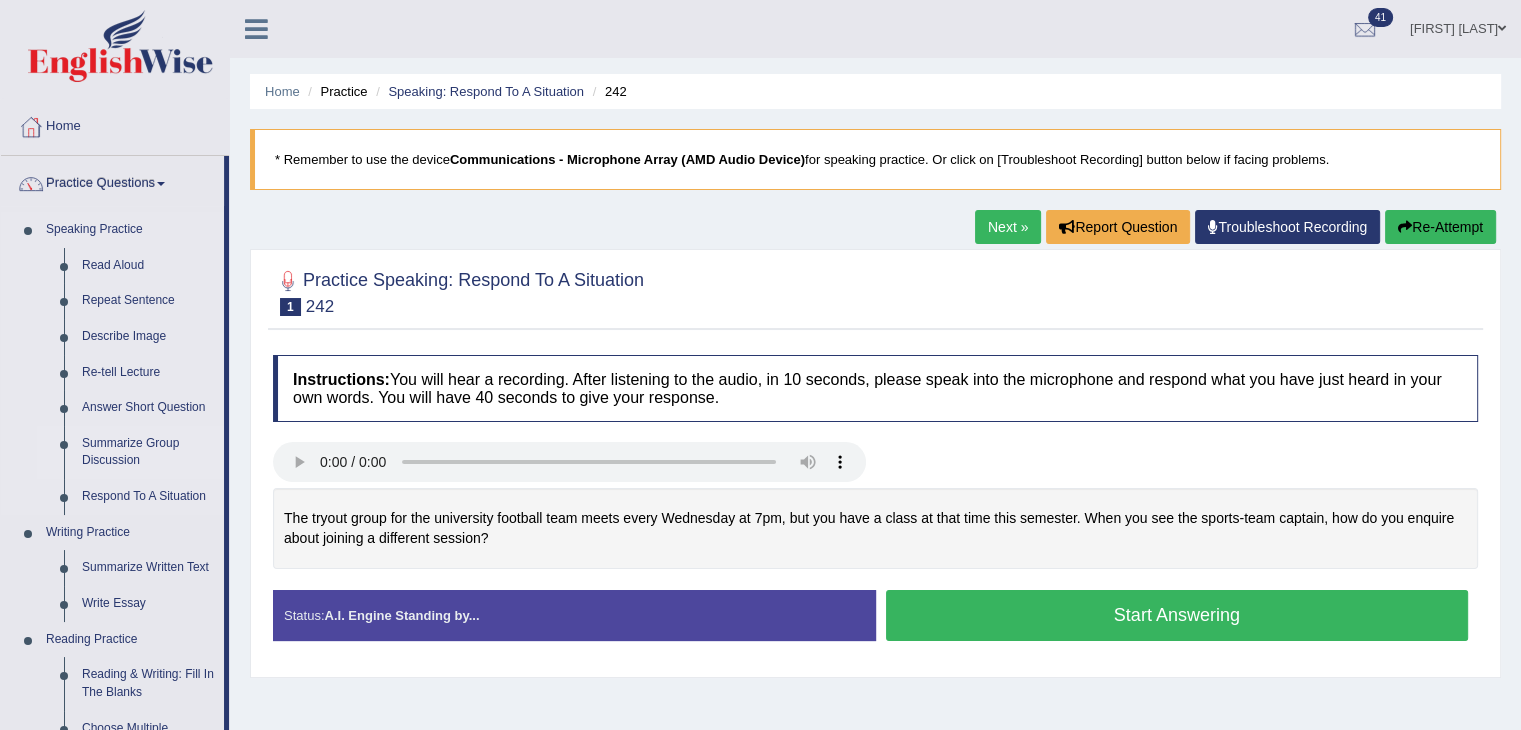 click on "Summarize Group Discussion" at bounding box center (148, 452) 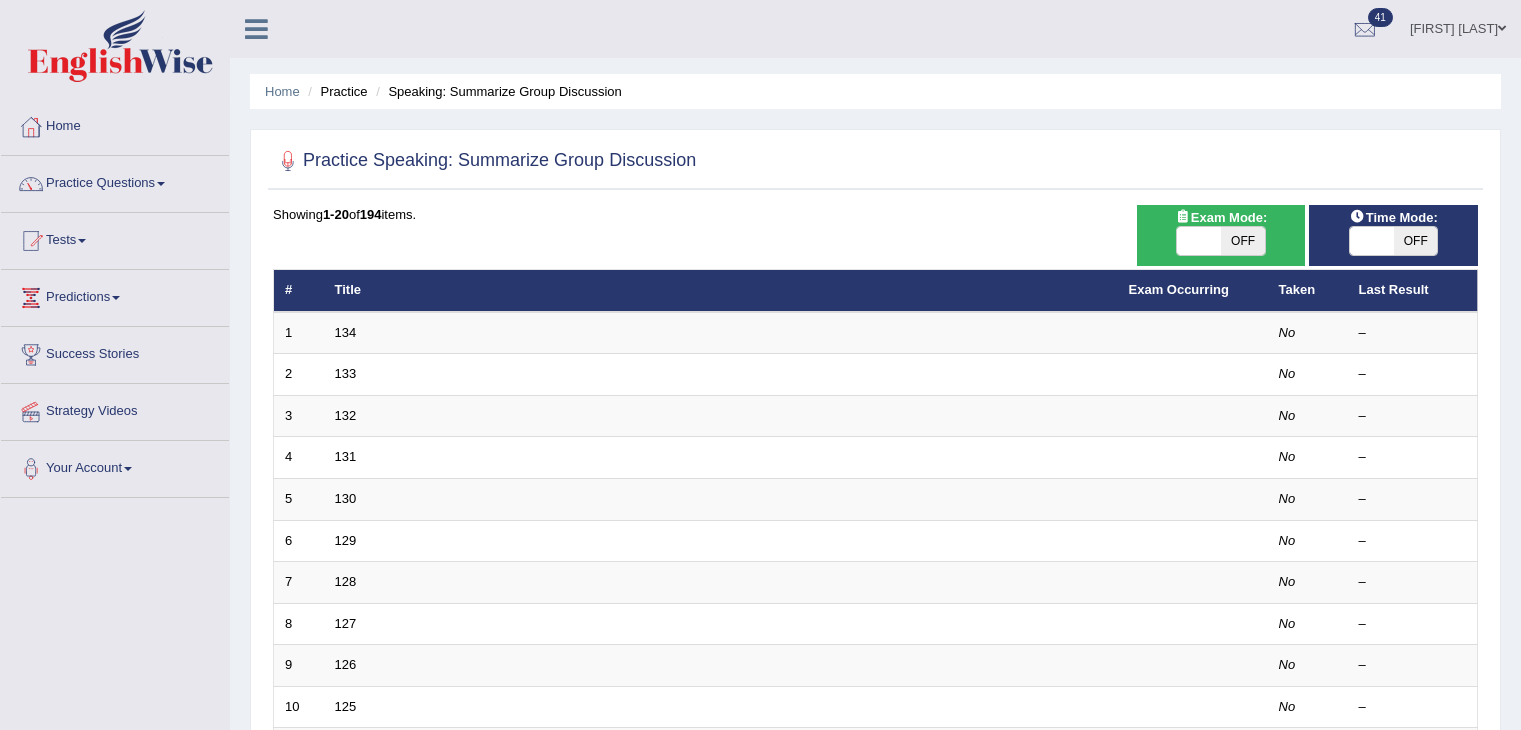 scroll, scrollTop: 0, scrollLeft: 0, axis: both 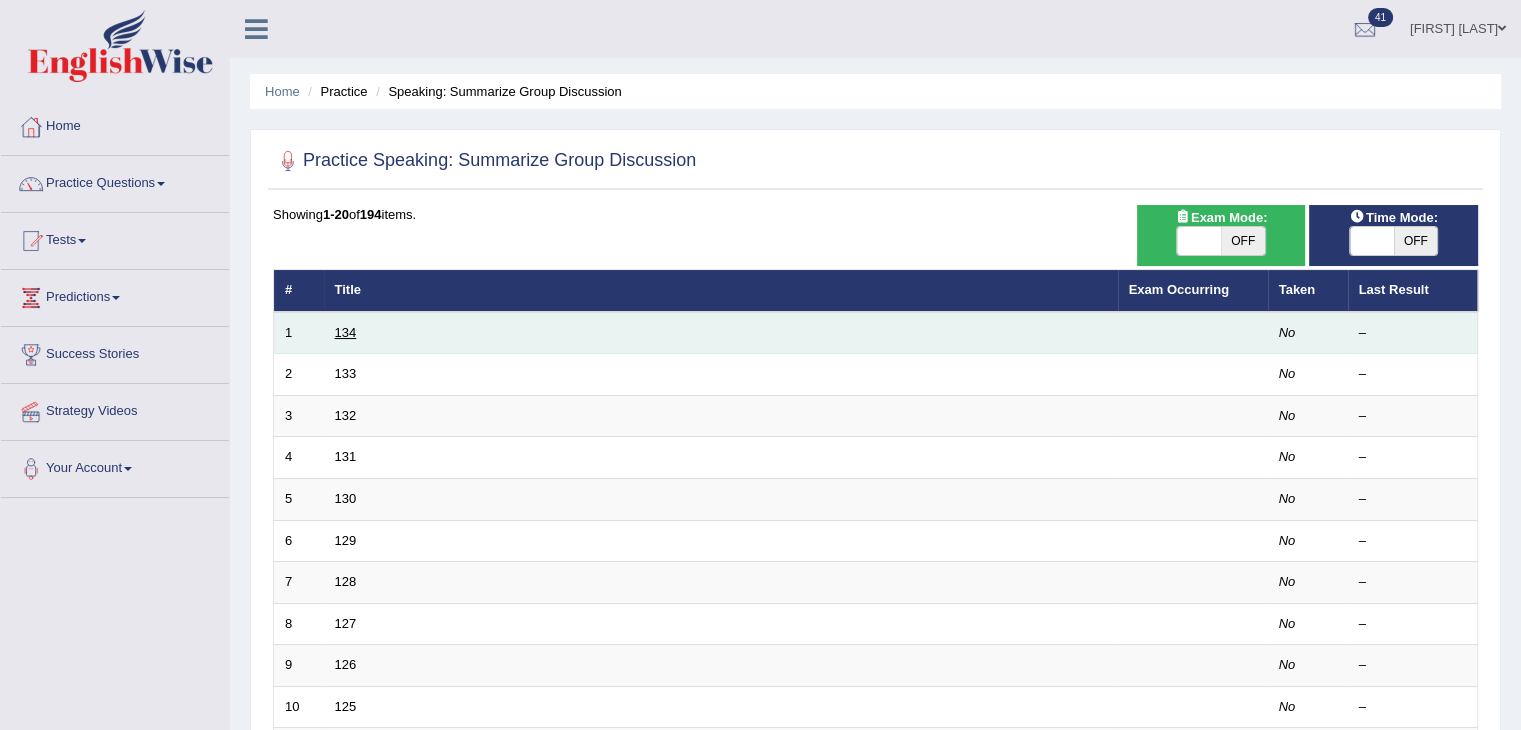 click on "134" at bounding box center (346, 332) 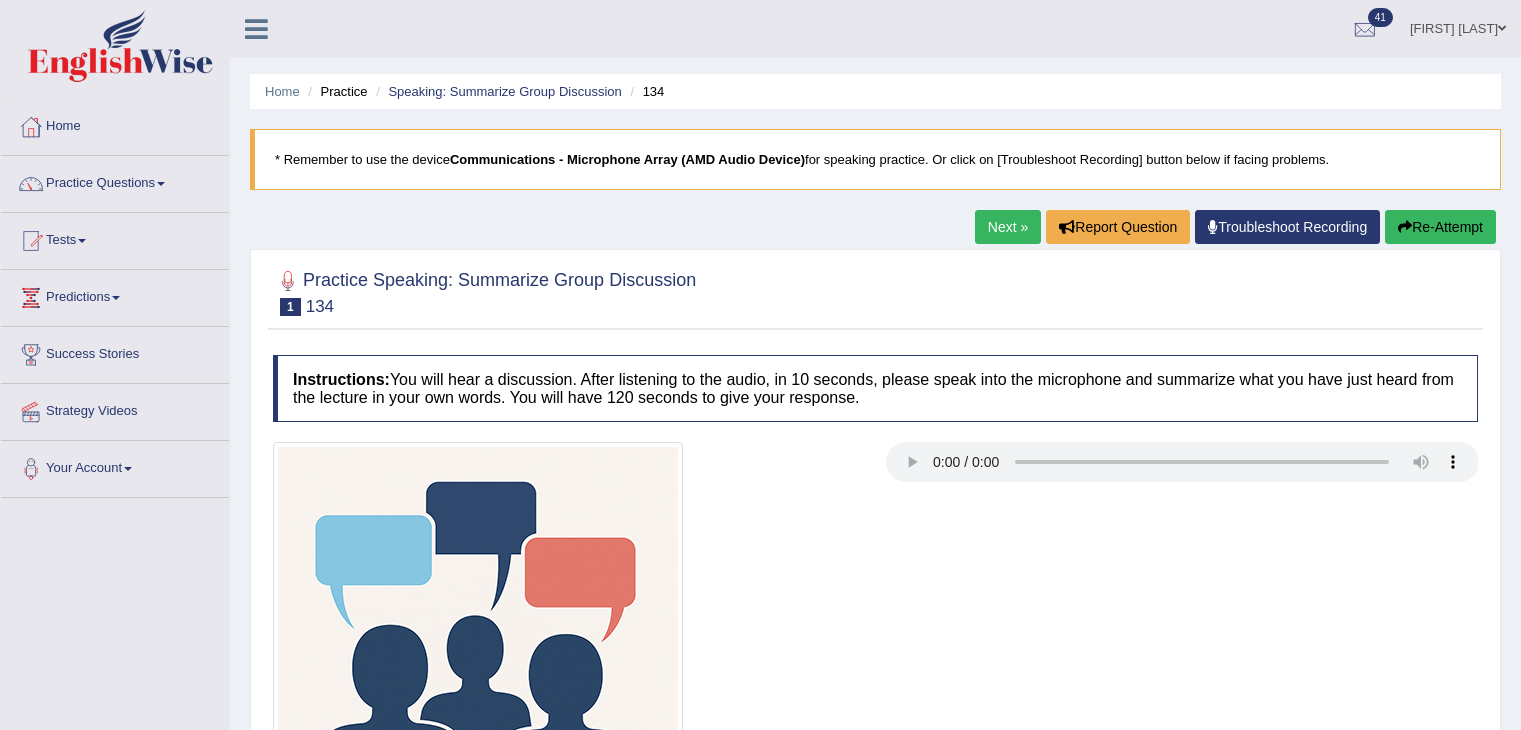 scroll, scrollTop: 0, scrollLeft: 0, axis: both 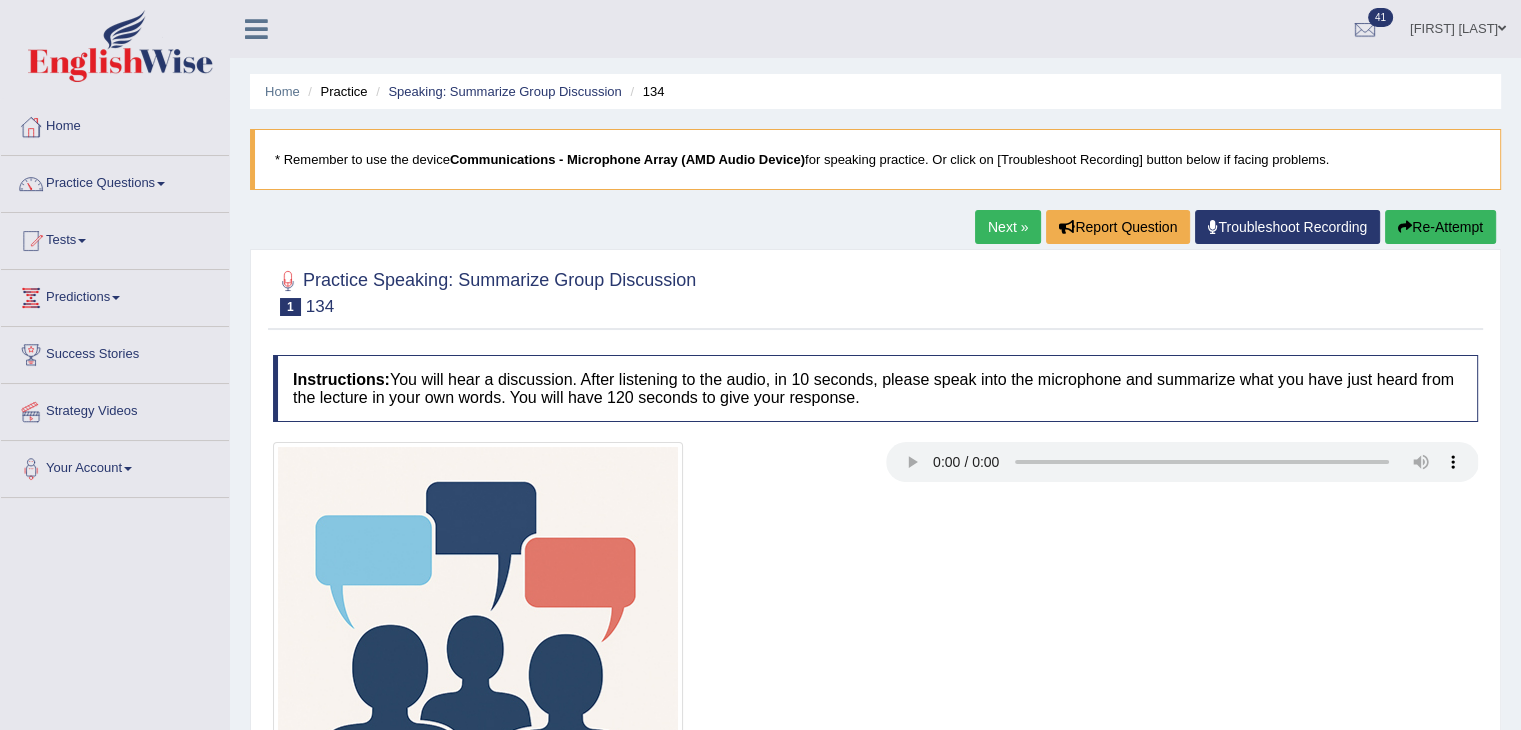 click on "Home" at bounding box center (115, 124) 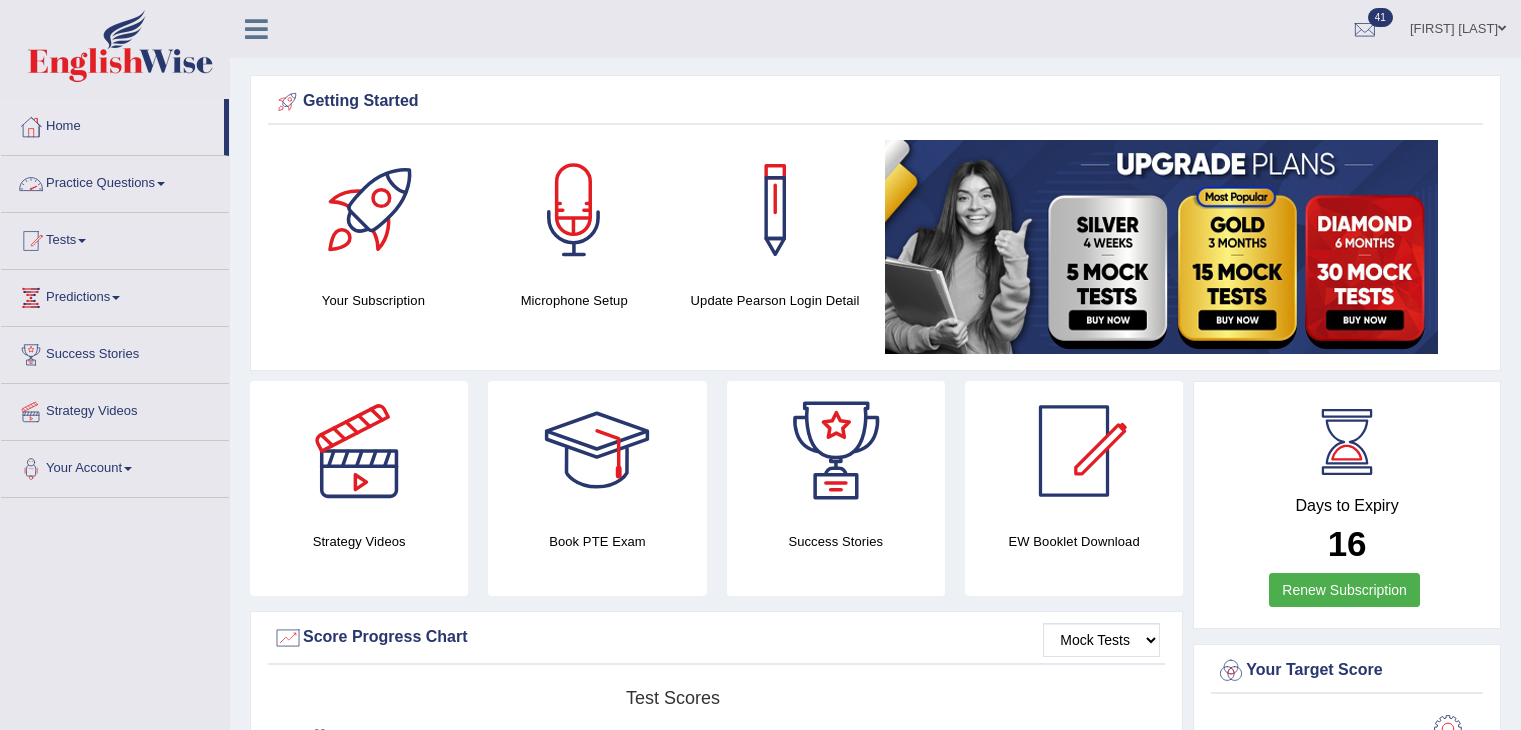scroll, scrollTop: 500, scrollLeft: 0, axis: vertical 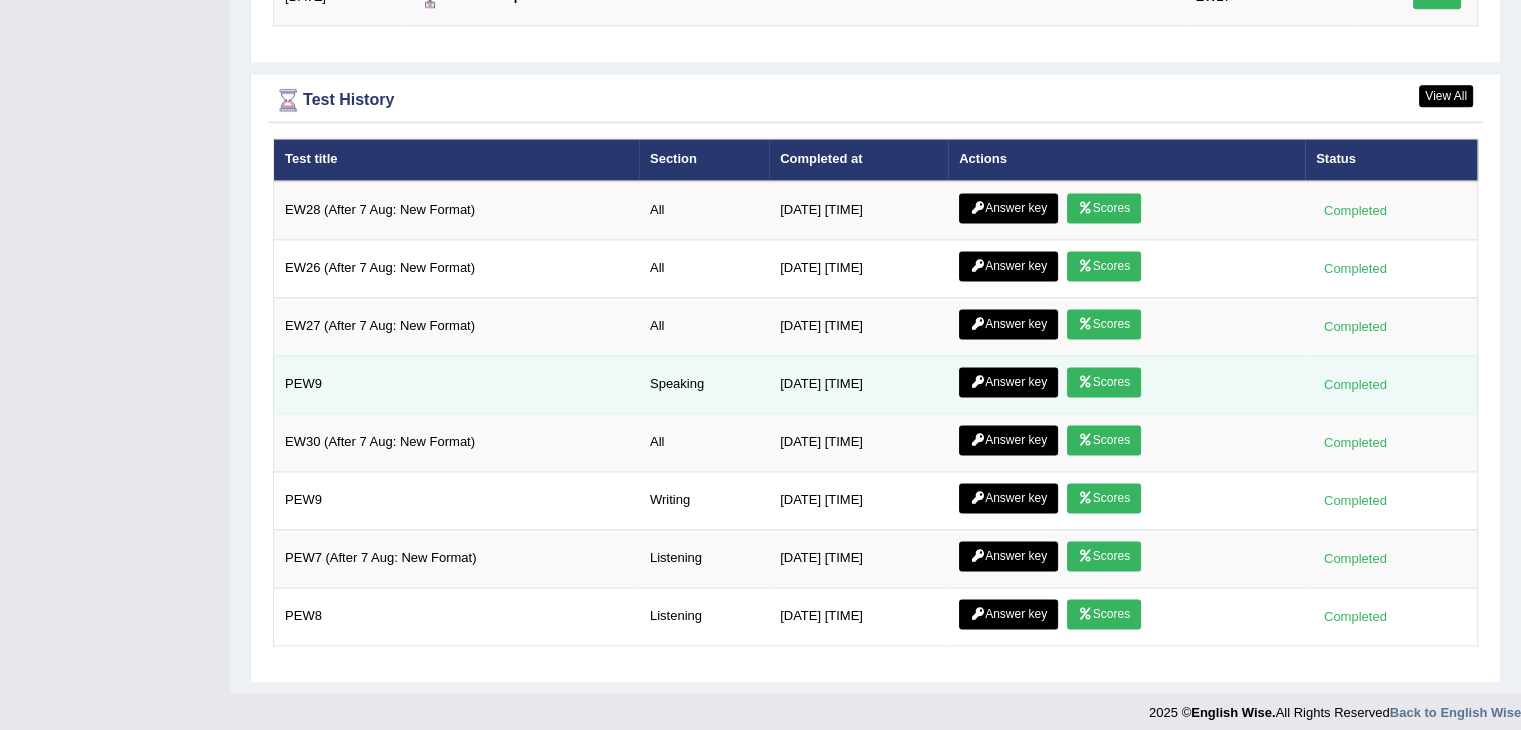 click on "Scores" at bounding box center (1104, 382) 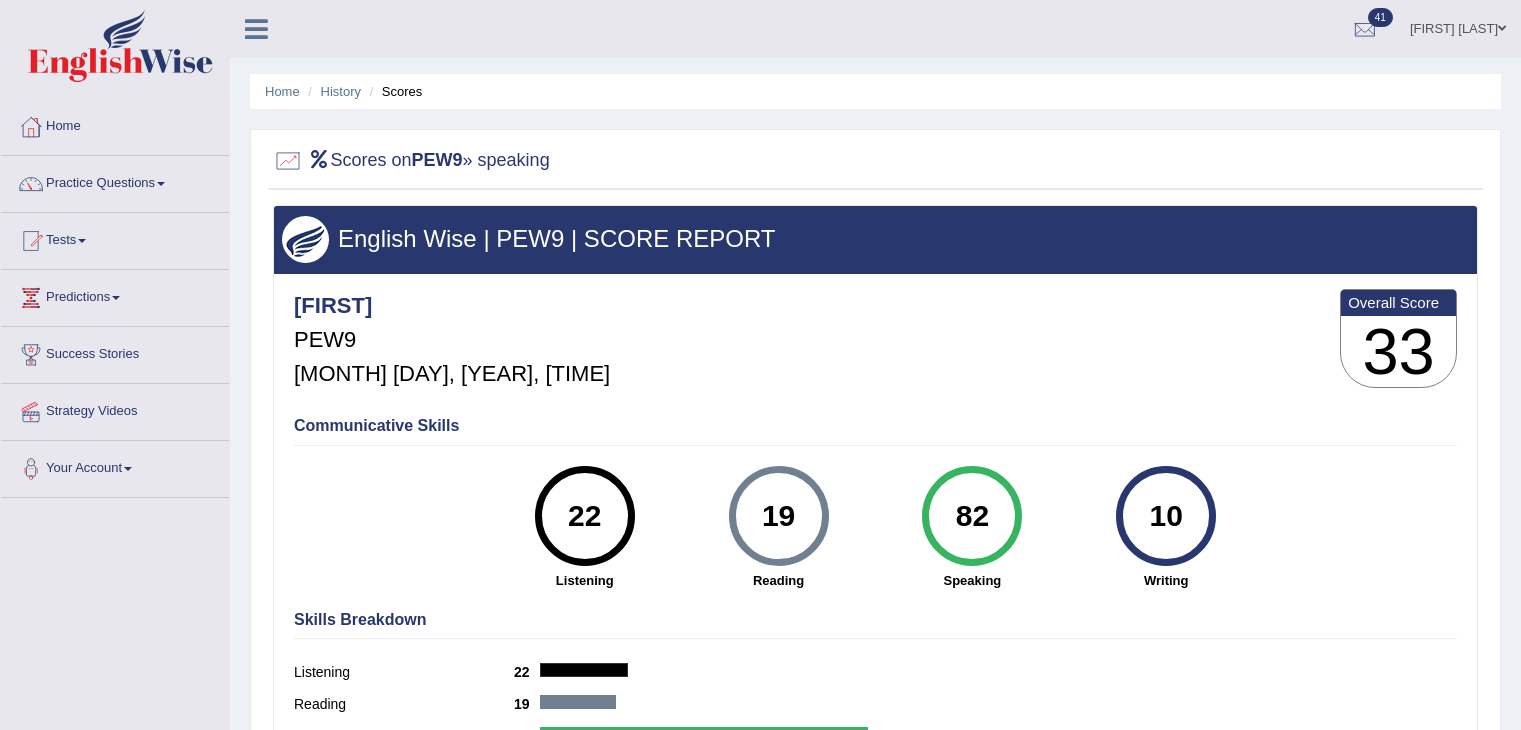 scroll, scrollTop: 0, scrollLeft: 0, axis: both 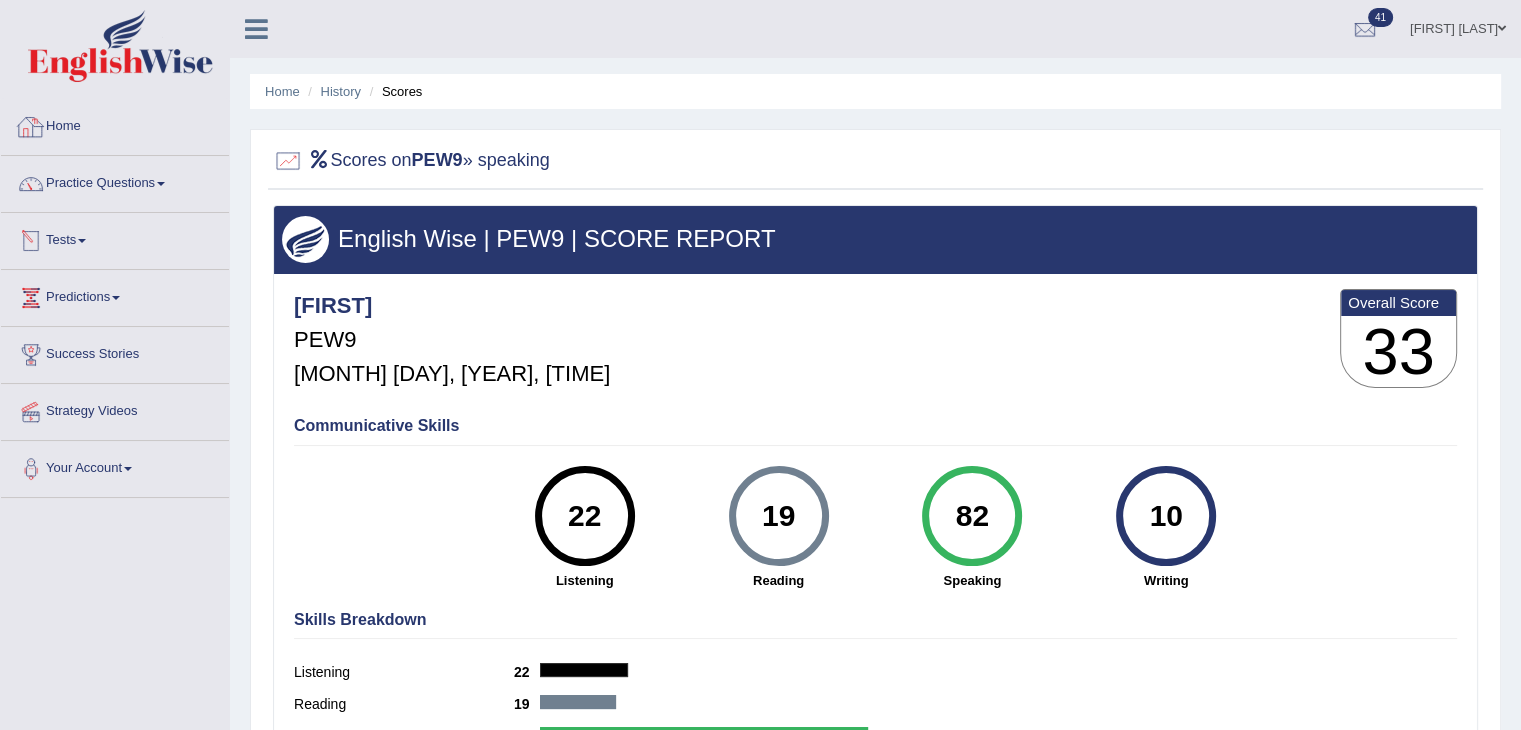 click on "Home" at bounding box center [115, 124] 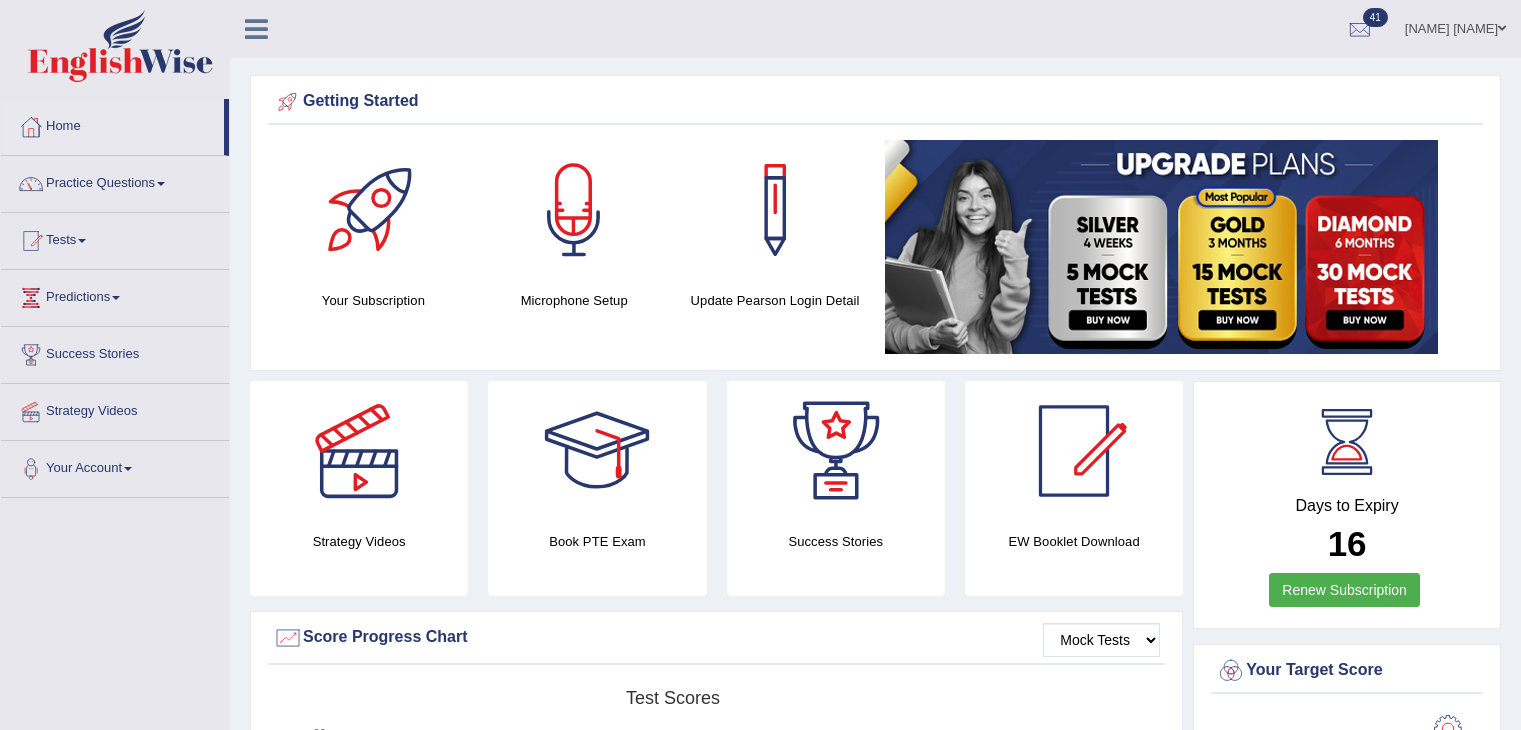 scroll, scrollTop: 0, scrollLeft: 0, axis: both 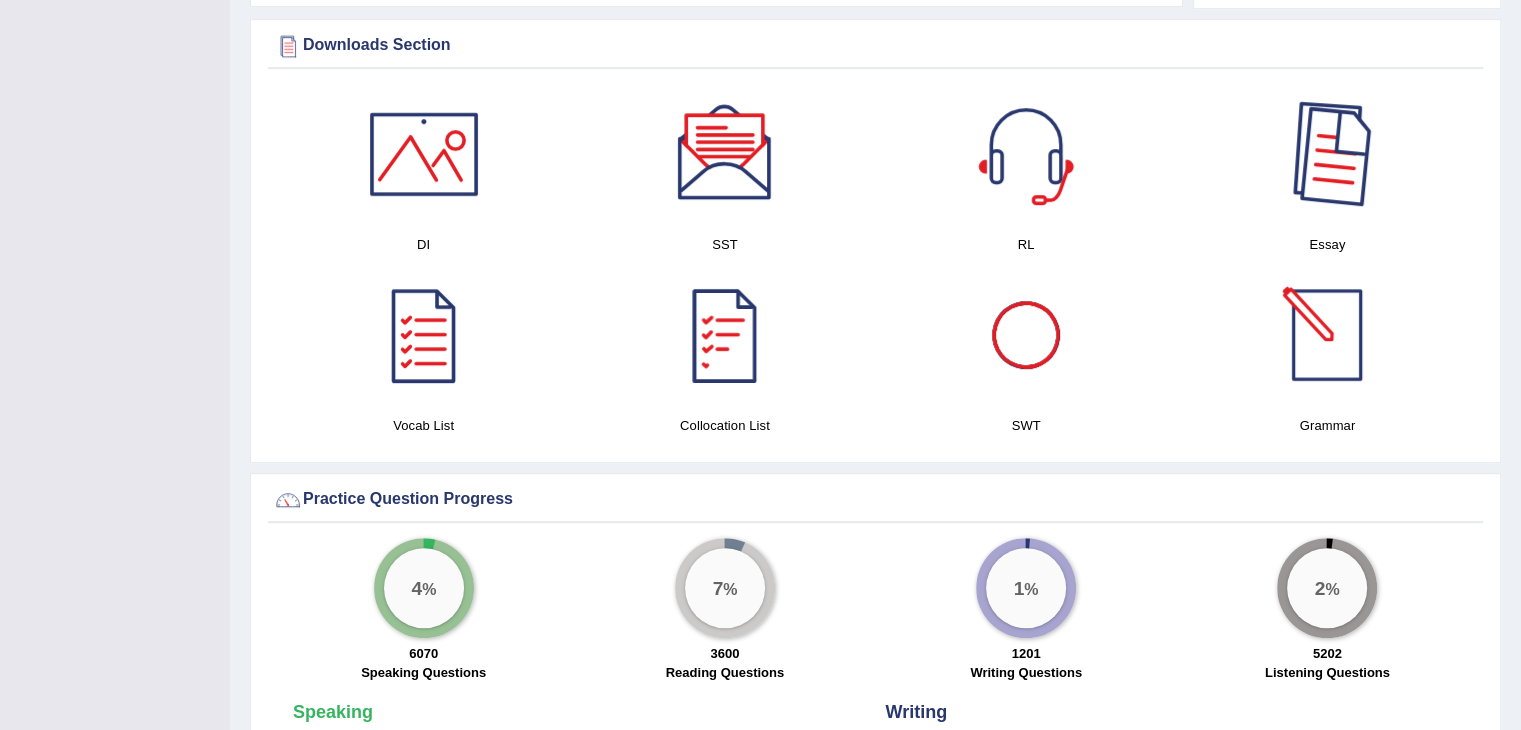 click at bounding box center (1327, 154) 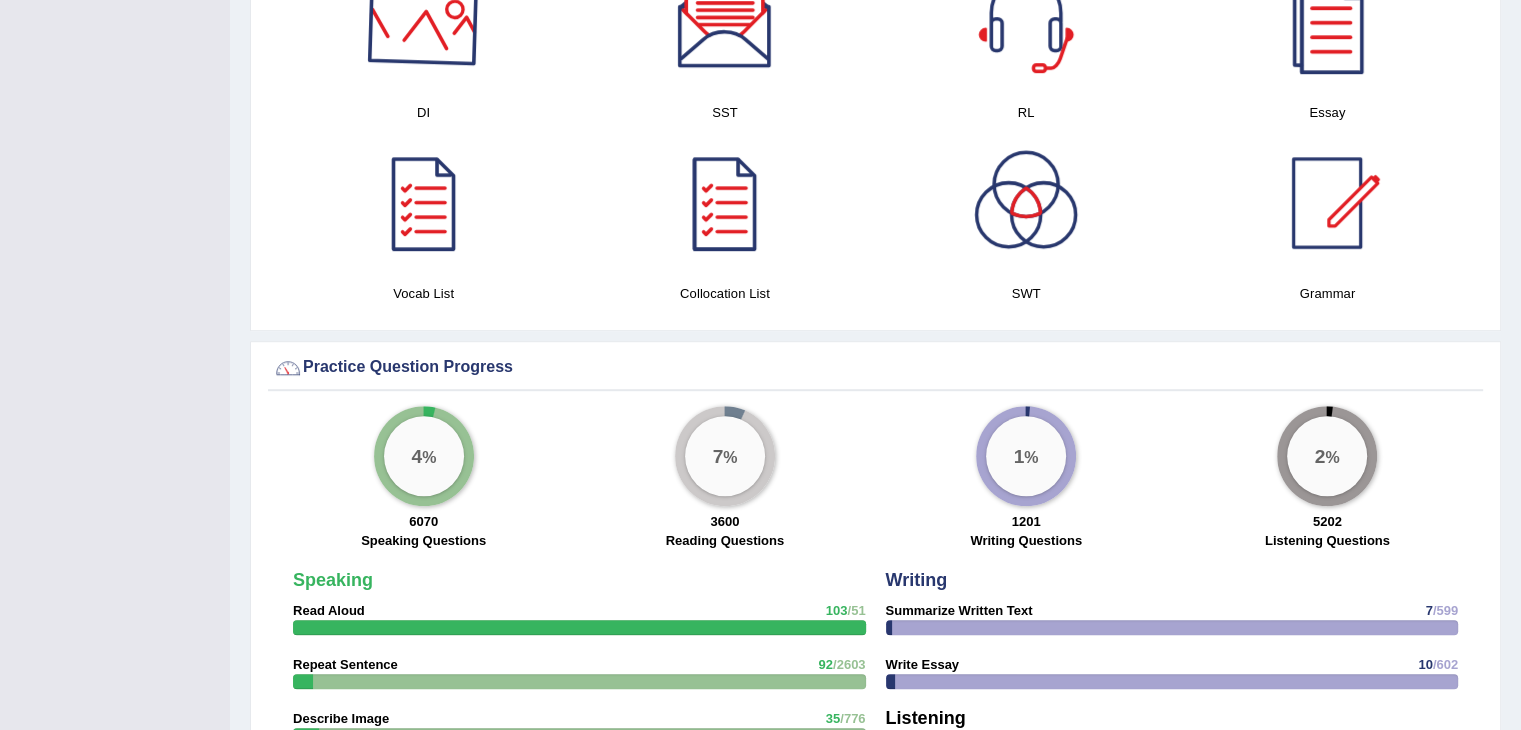 scroll, scrollTop: 1400, scrollLeft: 0, axis: vertical 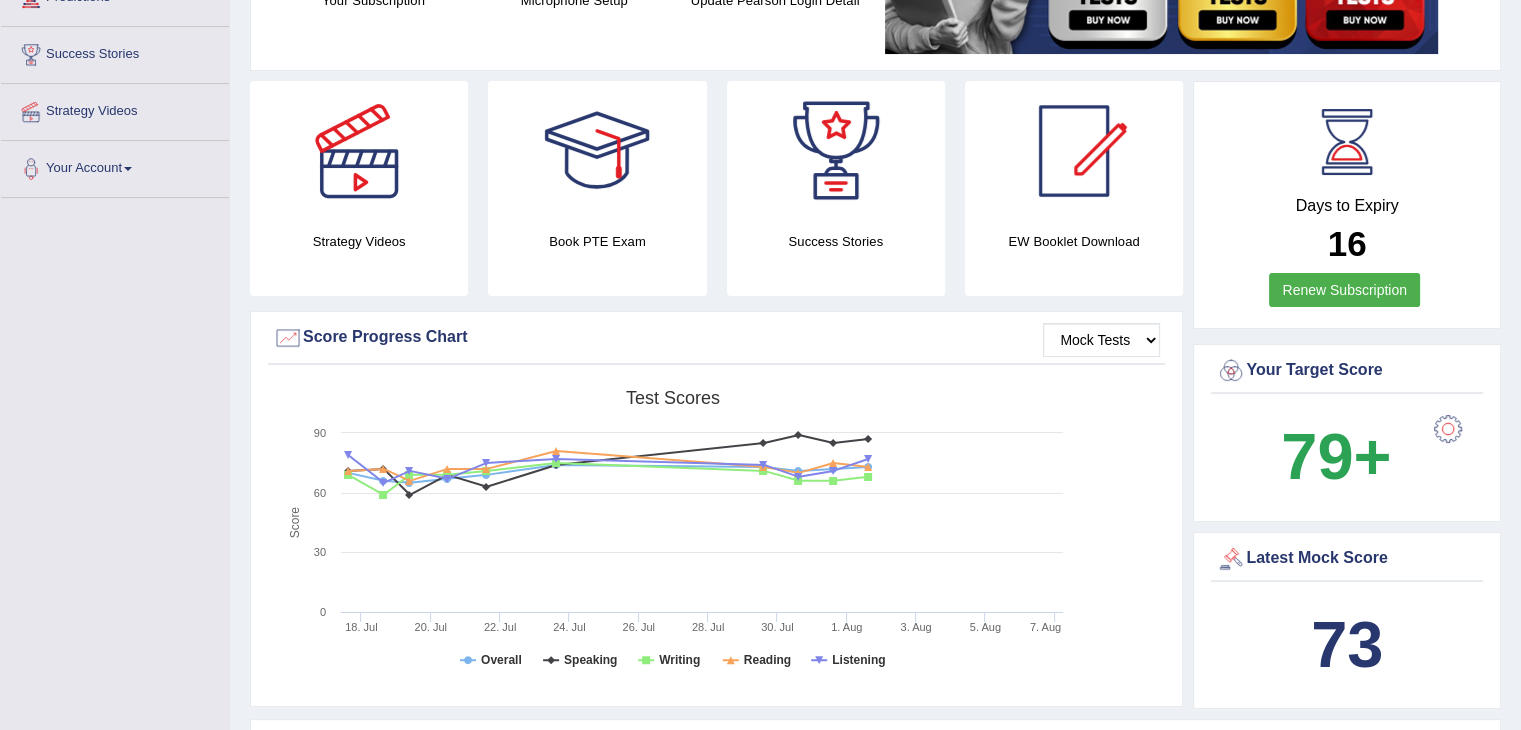 drag, startPoint x: 1382, startPoint y: 240, endPoint x: 1292, endPoint y: 202, distance: 97.6934 